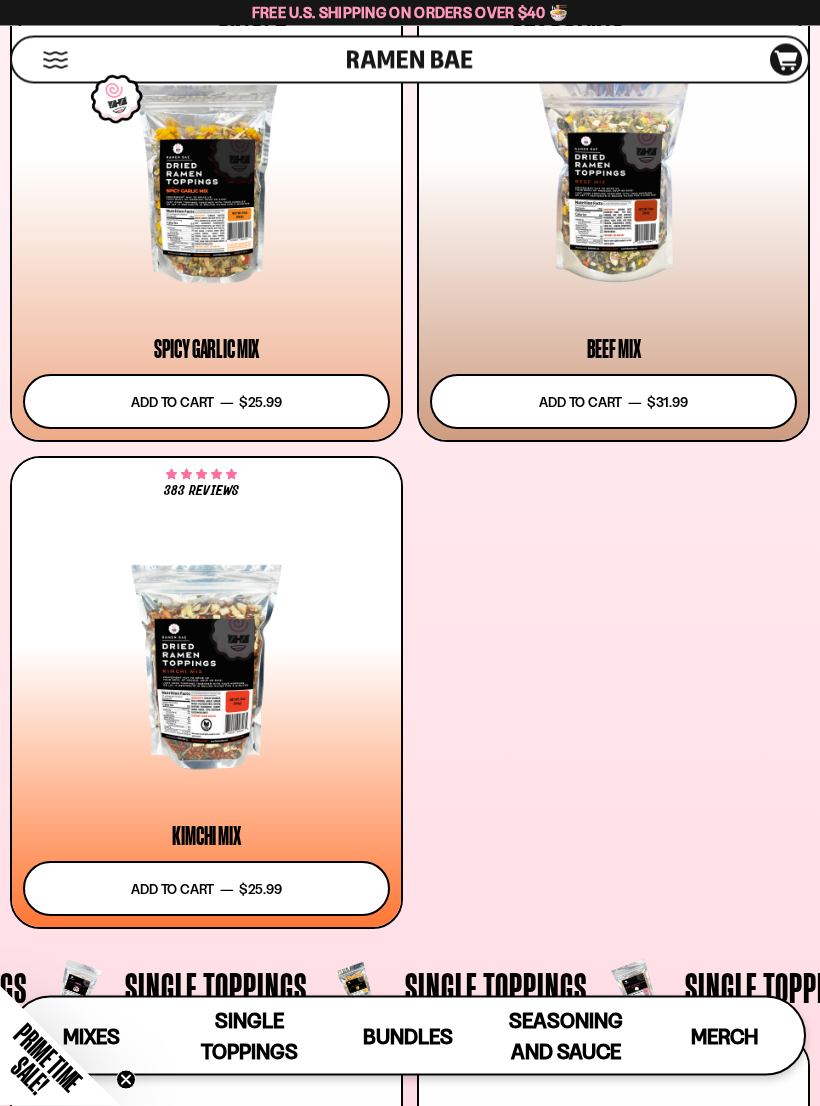scroll, scrollTop: 1173, scrollLeft: 0, axis: vertical 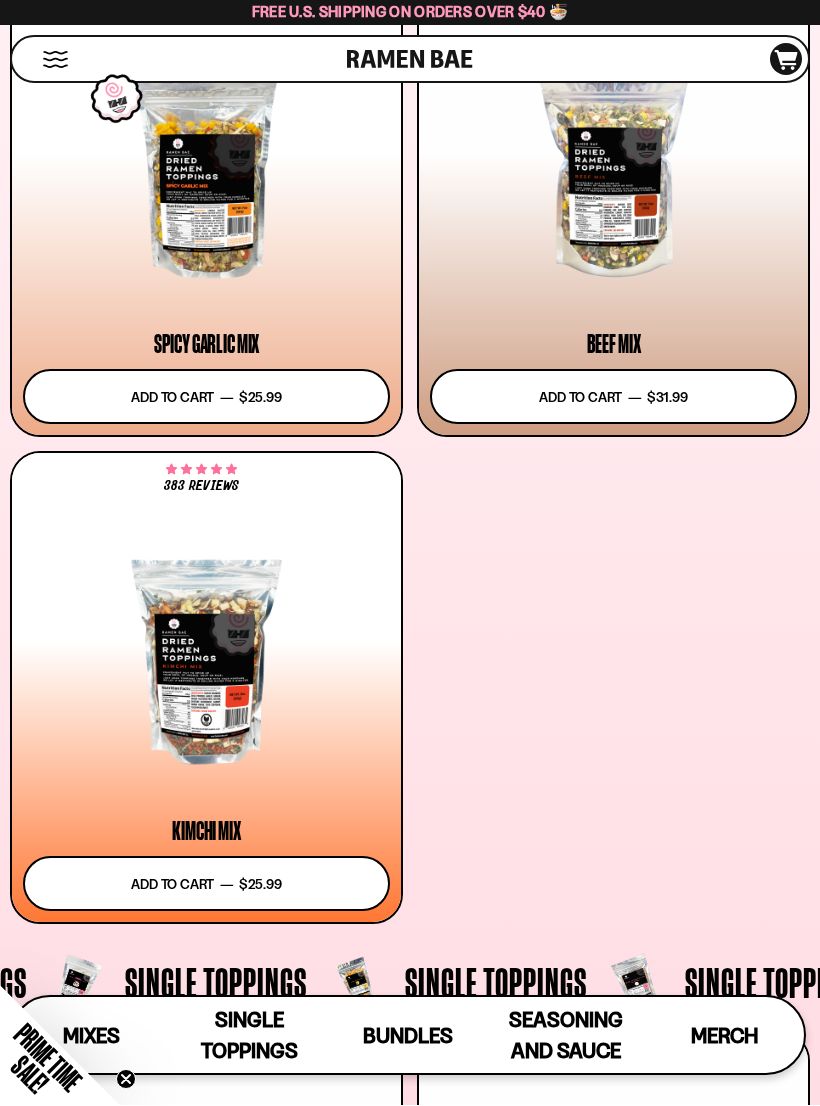 click at bounding box center [206, 662] 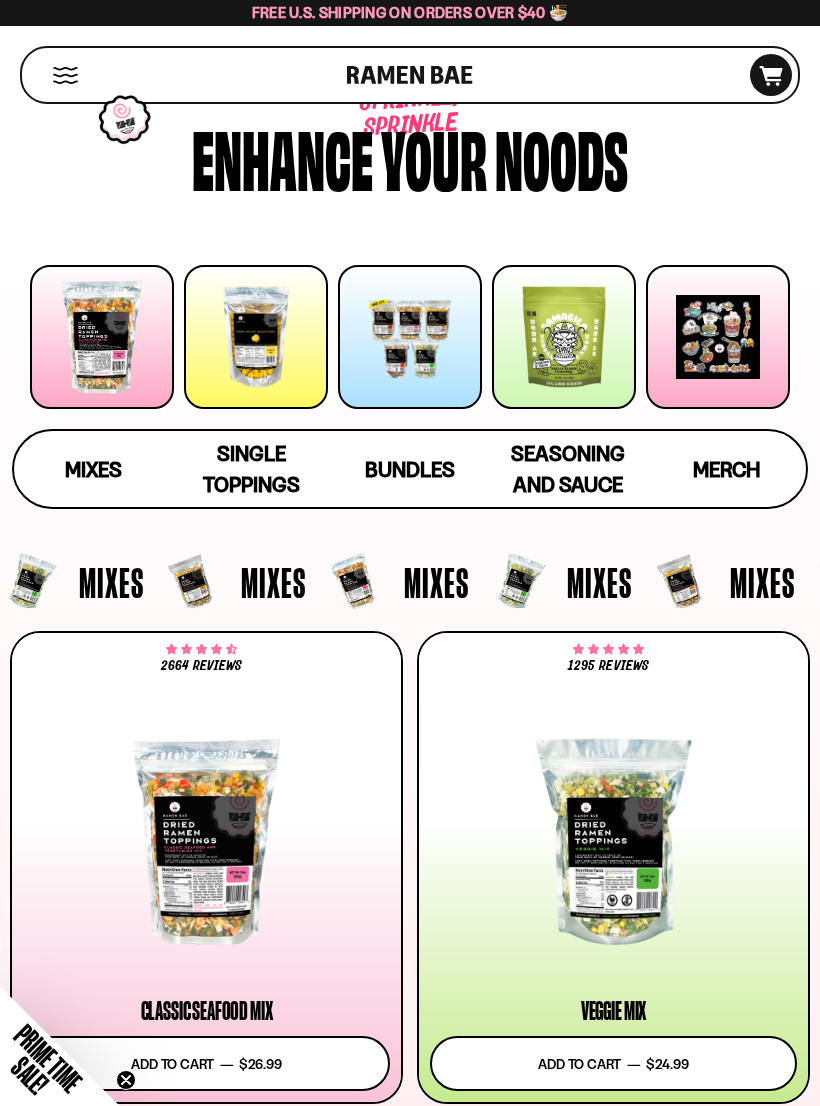 scroll, scrollTop: 42, scrollLeft: 0, axis: vertical 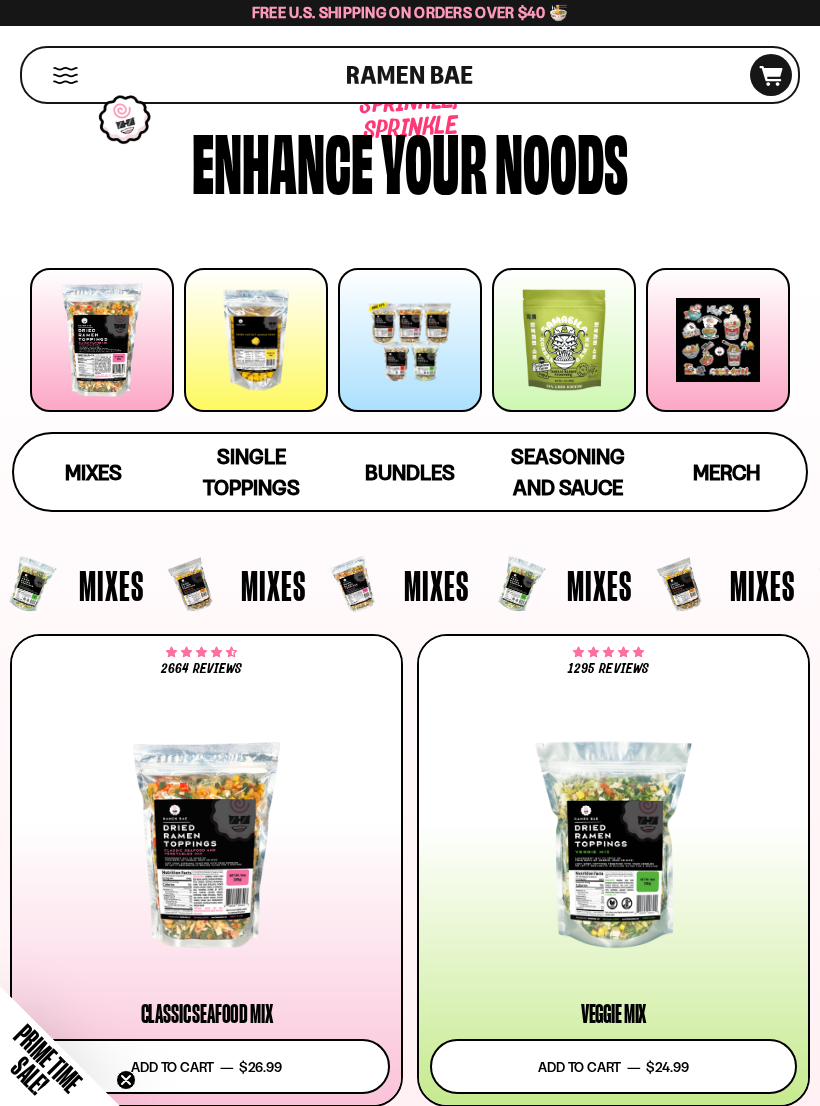 click on "Bundles" at bounding box center [410, 472] 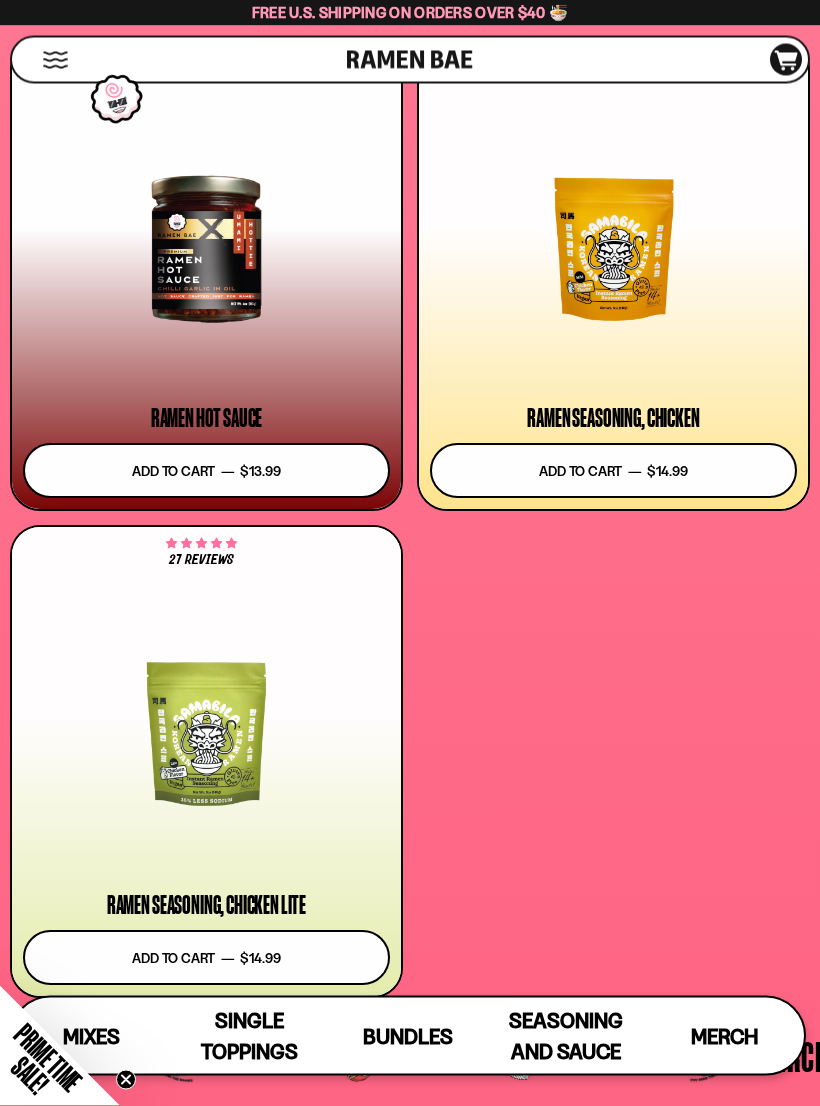 scroll, scrollTop: 8198, scrollLeft: 0, axis: vertical 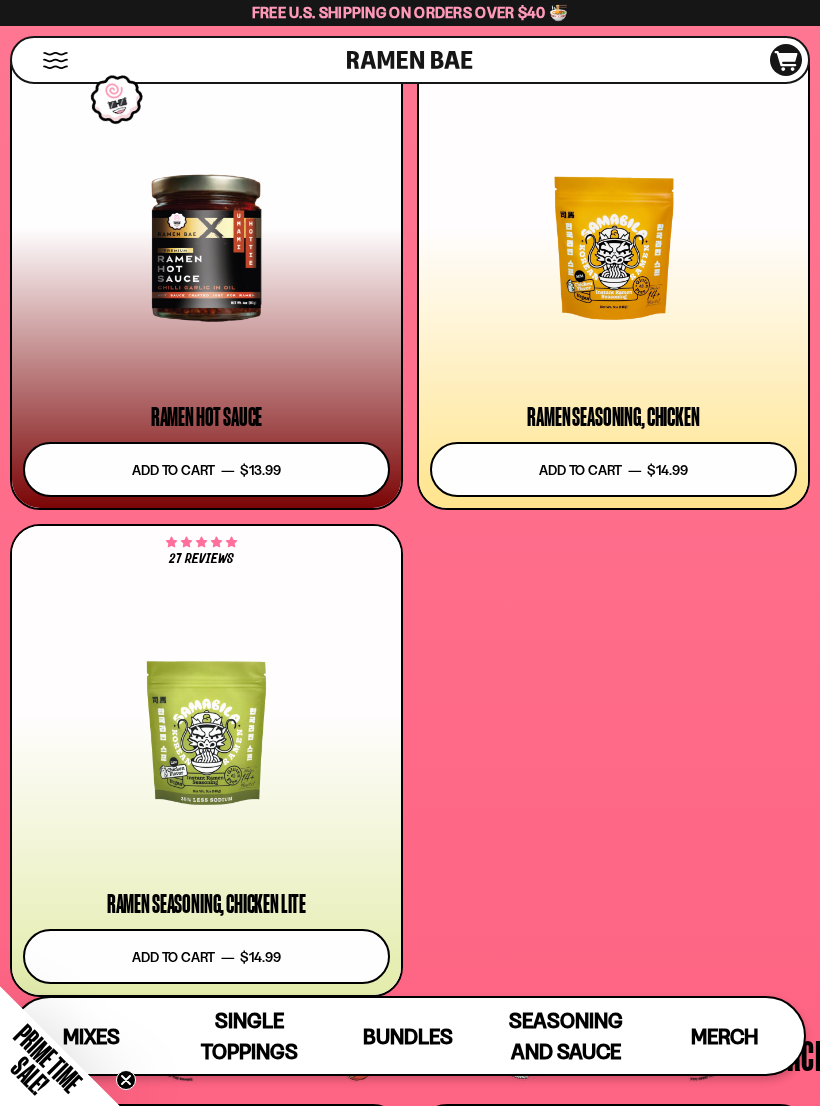 click at bounding box center [206, 734] 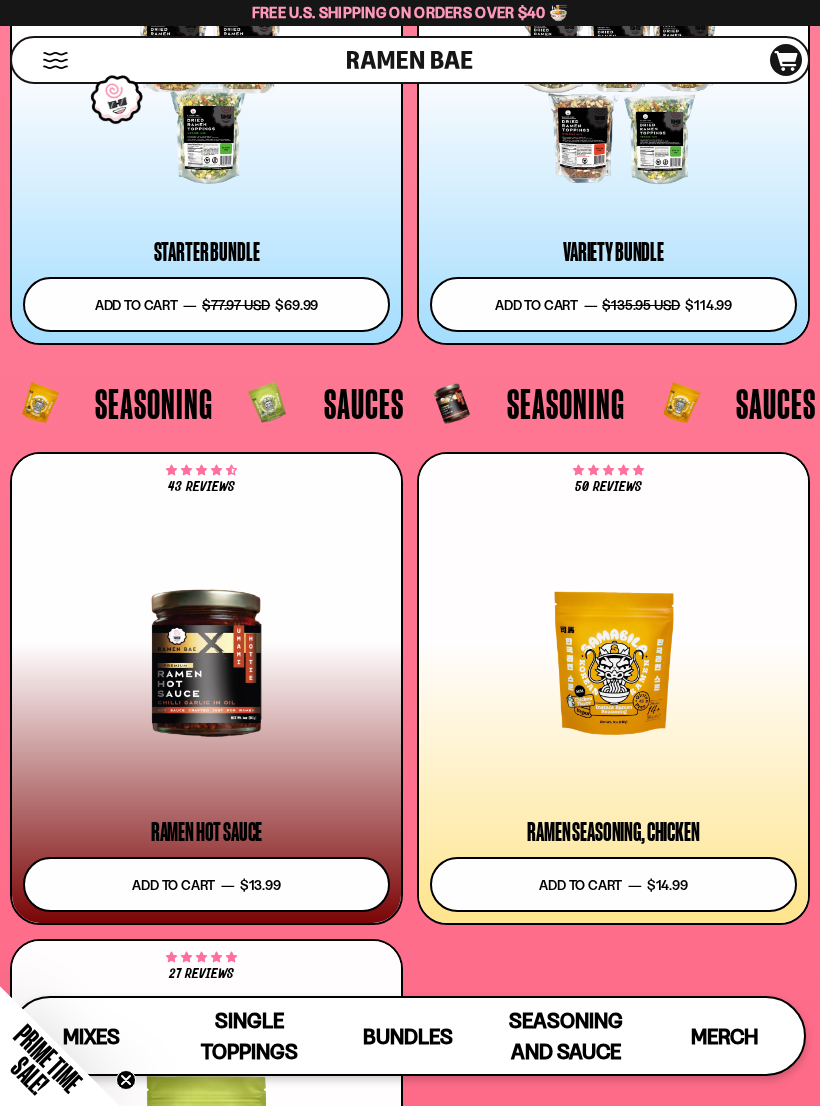 scroll, scrollTop: 7786, scrollLeft: 0, axis: vertical 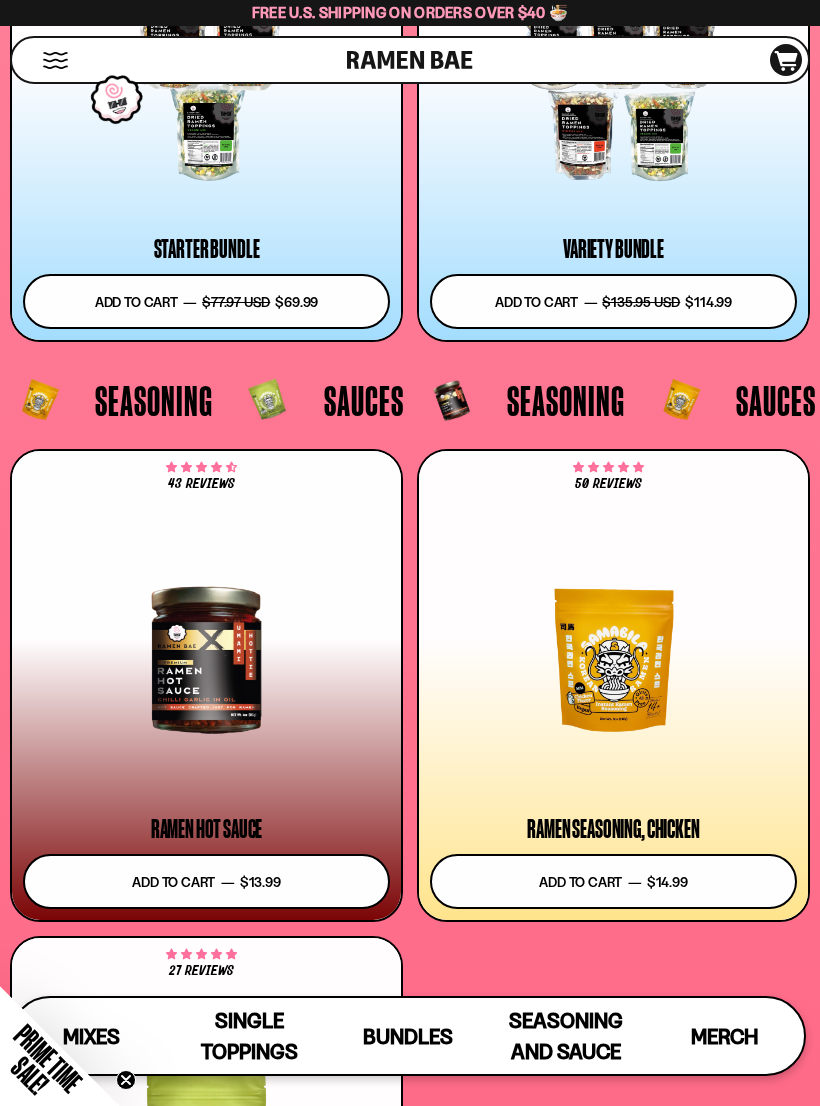 click at bounding box center (206, 659) 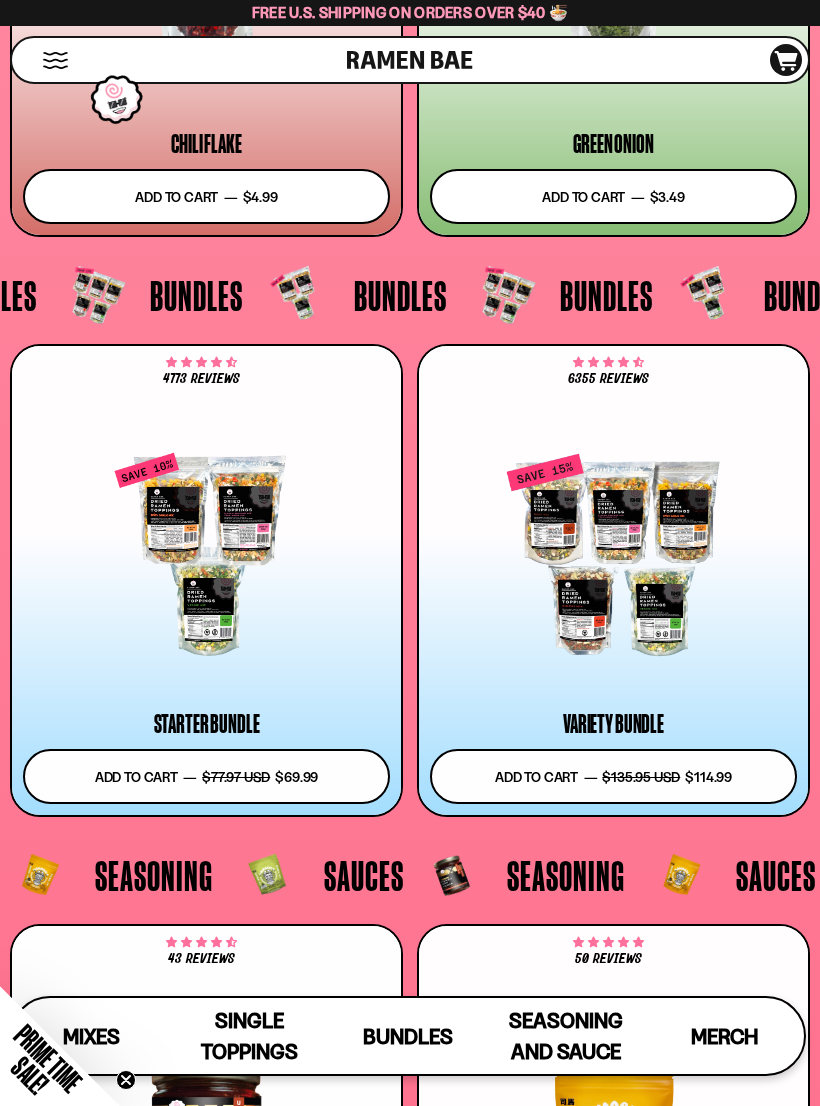 scroll, scrollTop: 7305, scrollLeft: 0, axis: vertical 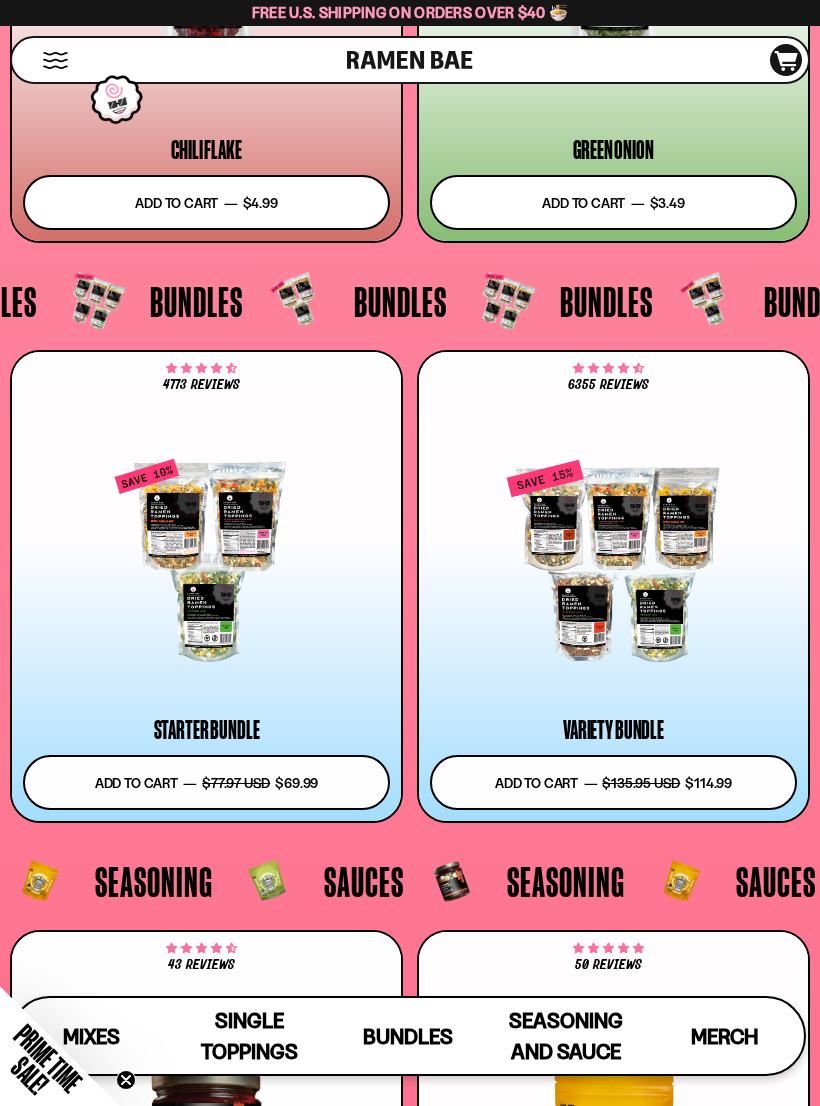 click at bounding box center [206, 560] 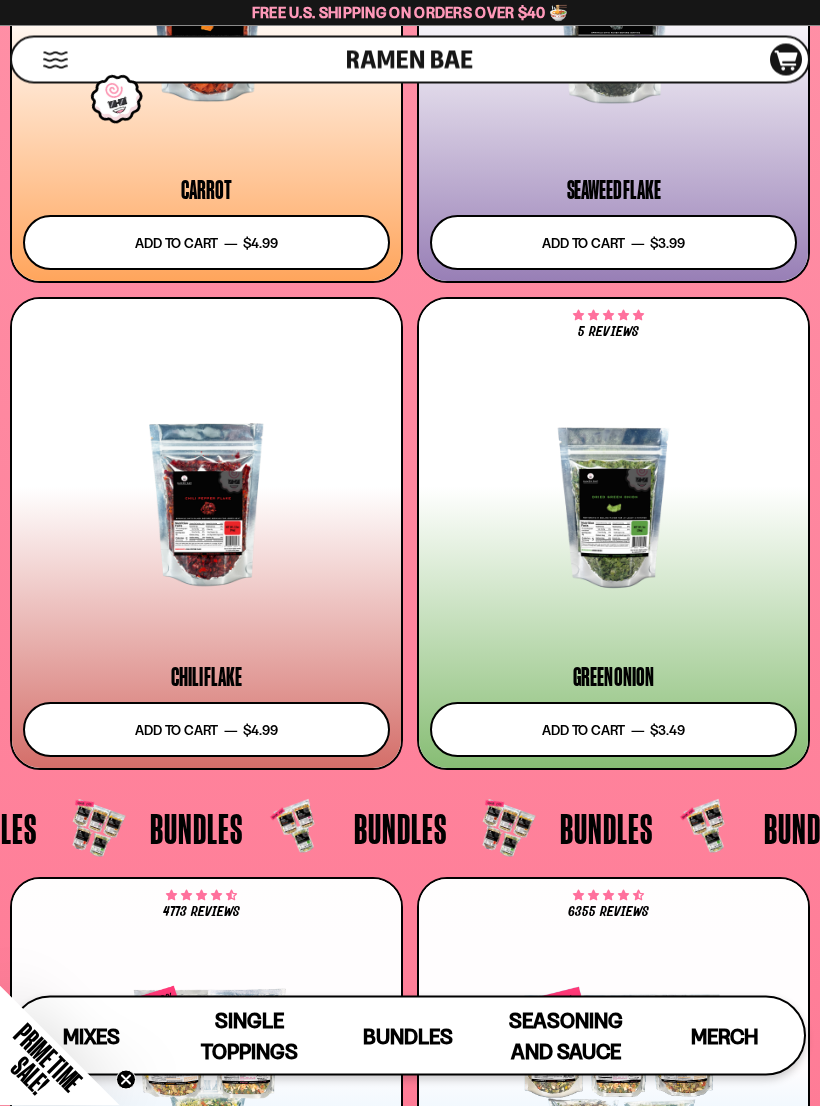 scroll, scrollTop: 6778, scrollLeft: 0, axis: vertical 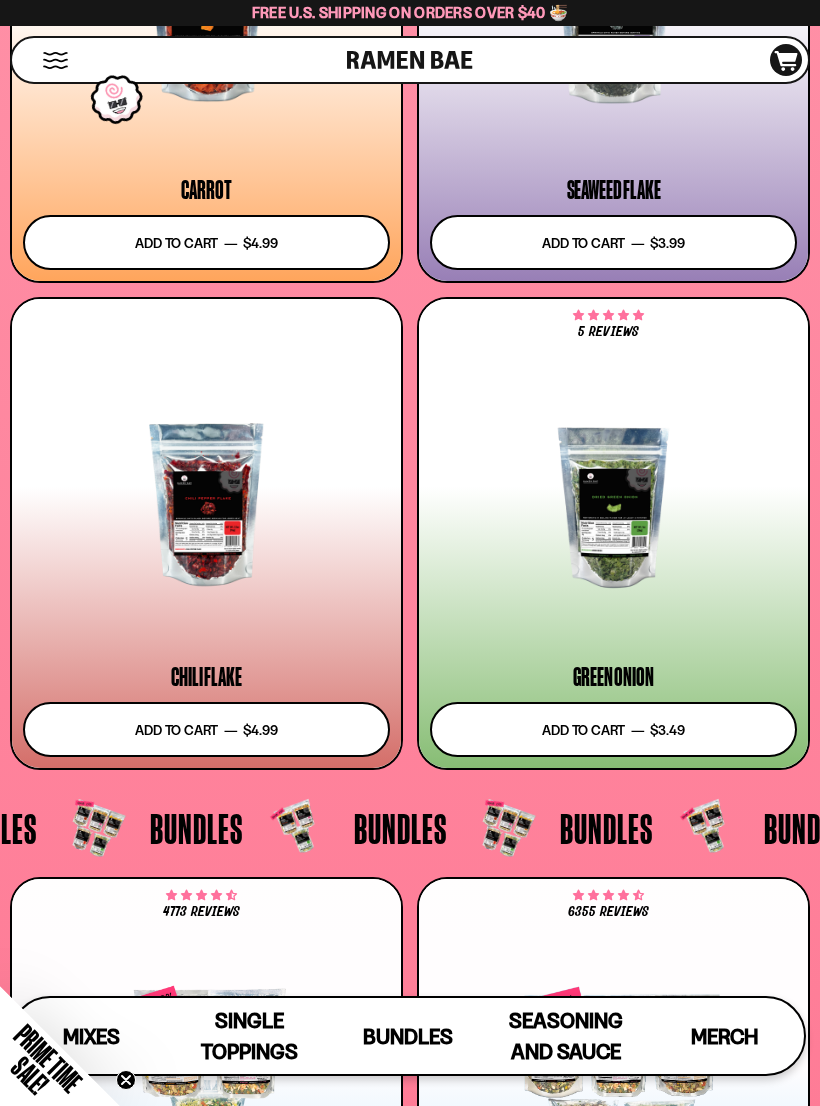 click on "Add to cart
Add
—
Regular price
$3.49
Regular price
Sale price
$3.49
Unit price
/
per" at bounding box center (613, 729) 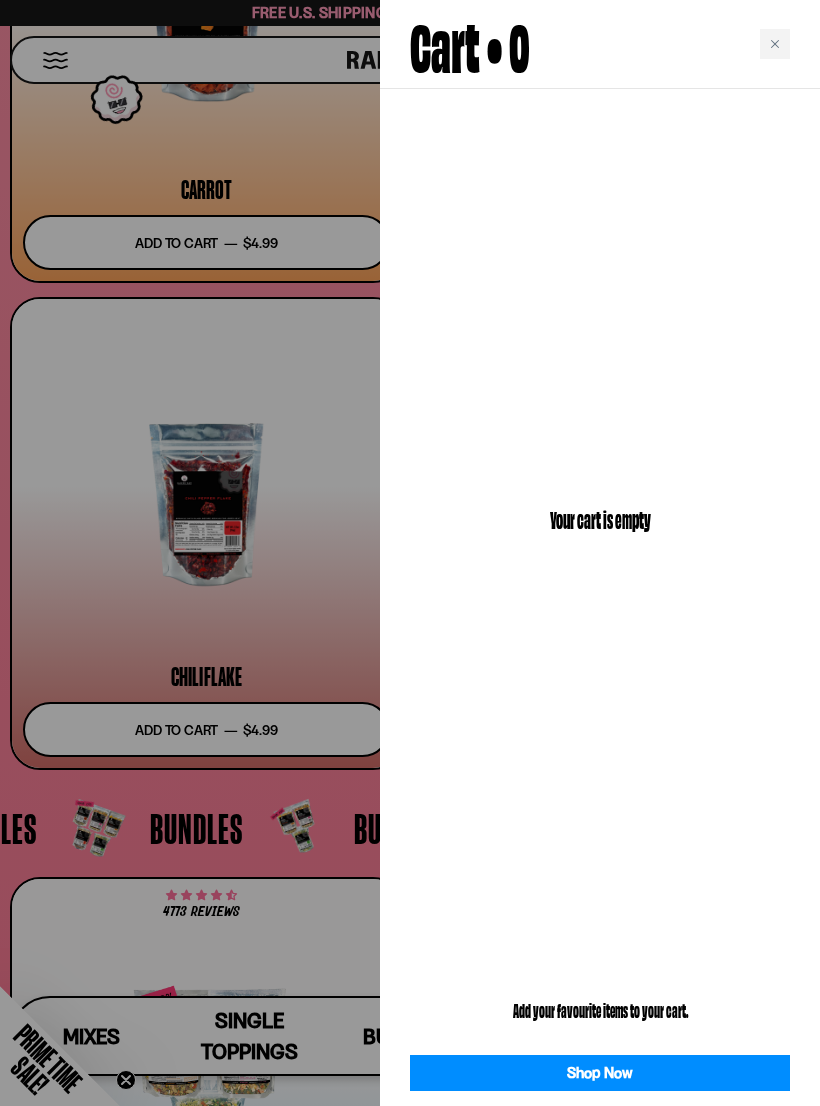 click at bounding box center [775, 44] 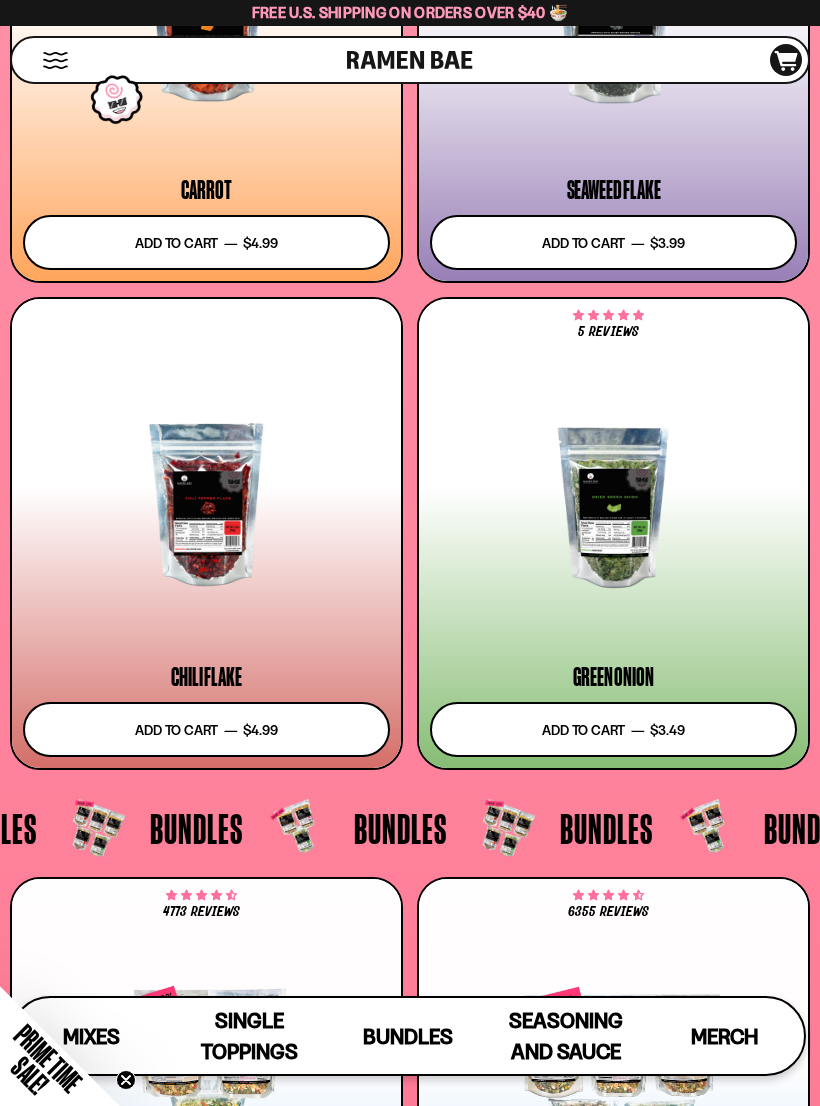 click at bounding box center (613, 507) 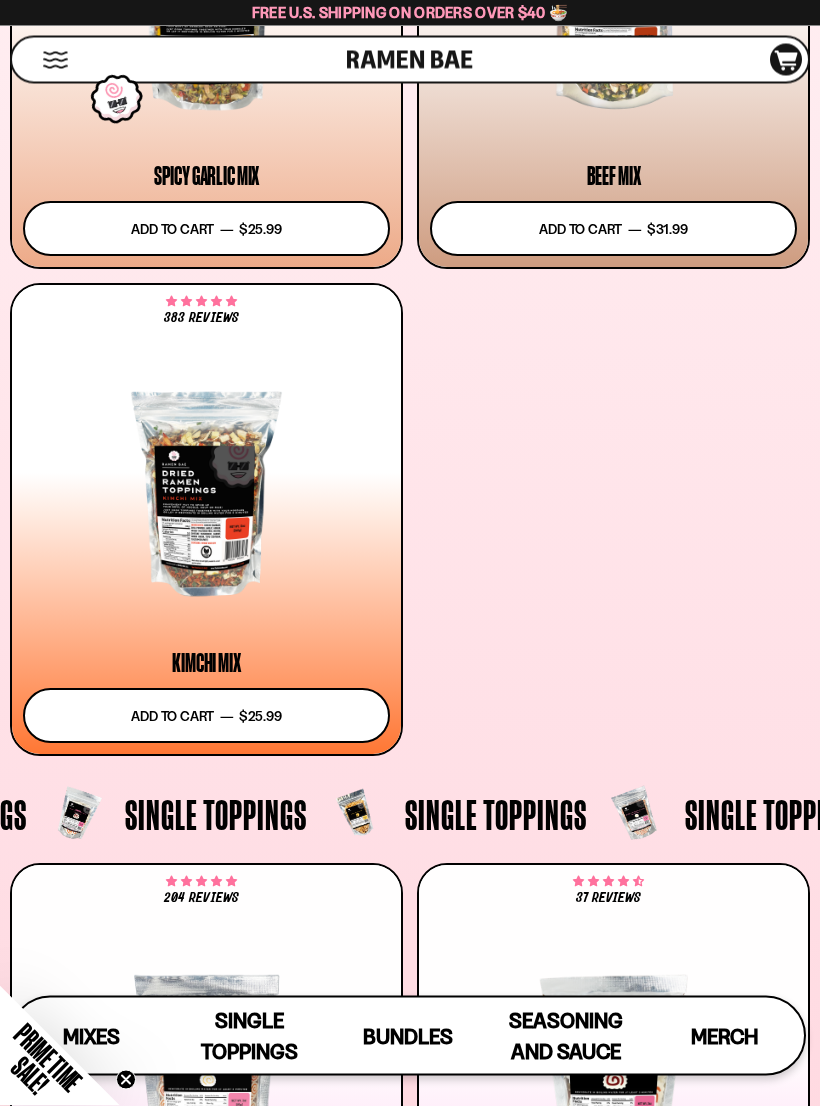 scroll, scrollTop: 1342, scrollLeft: 0, axis: vertical 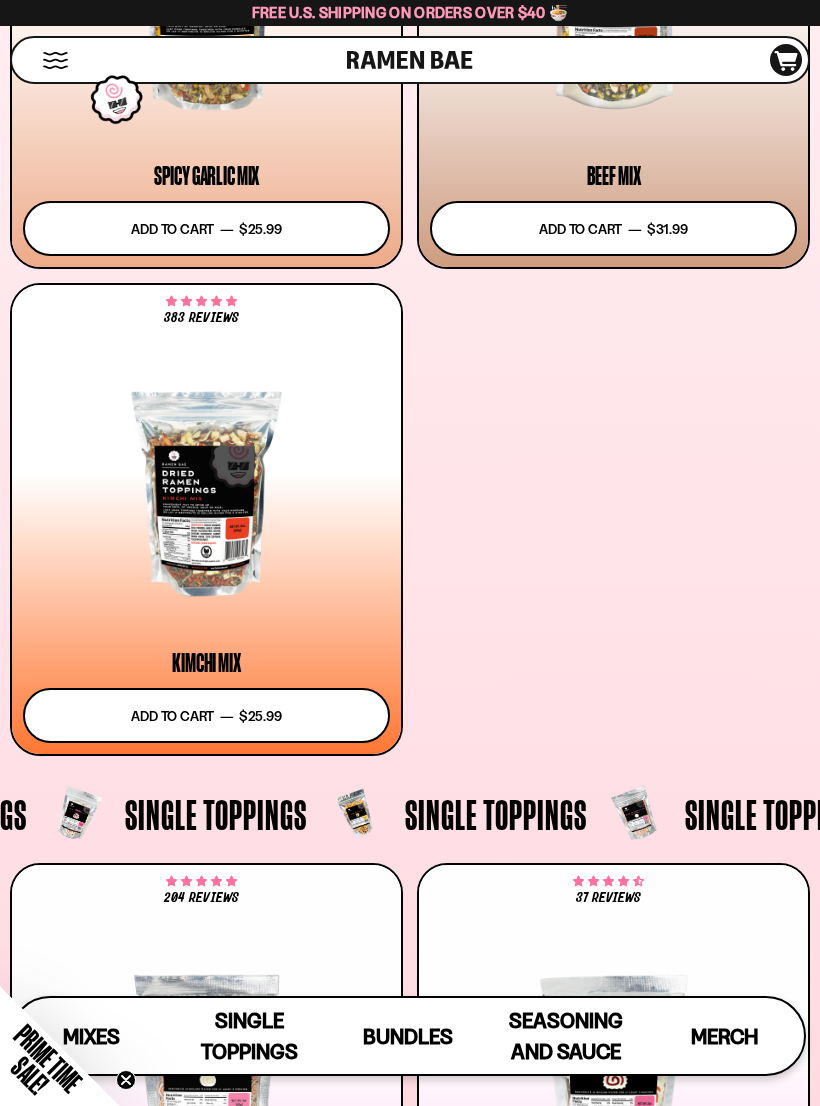click on "Add to cart
Add
—
Regular price
$25.99
Regular price
Sale price
$25.99
Unit price
/
per" at bounding box center (206, 715) 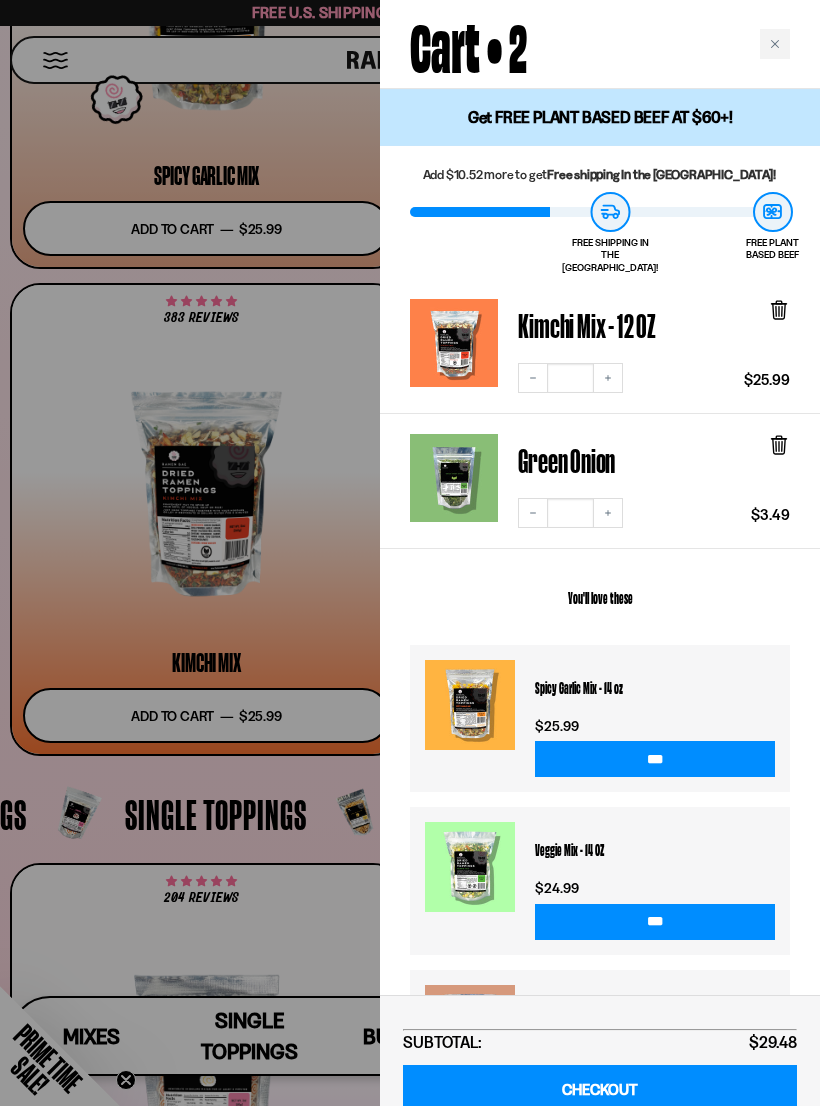 click 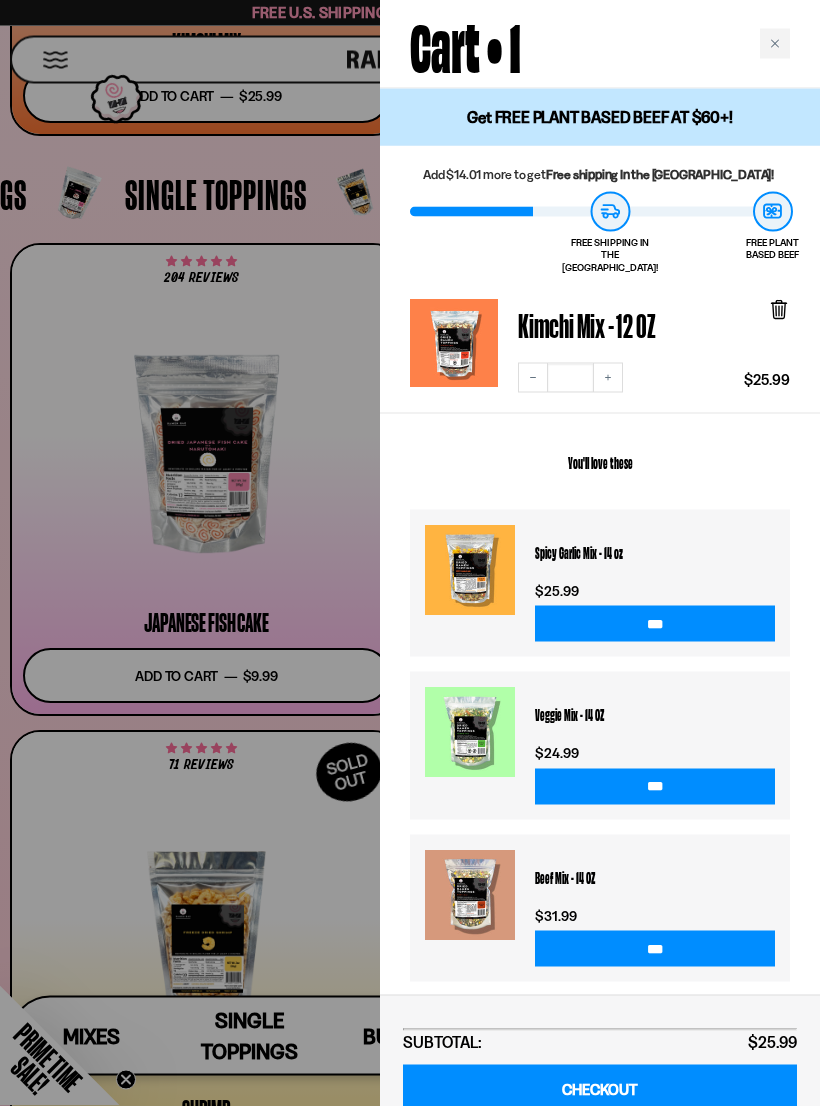 scroll, scrollTop: 1962, scrollLeft: 0, axis: vertical 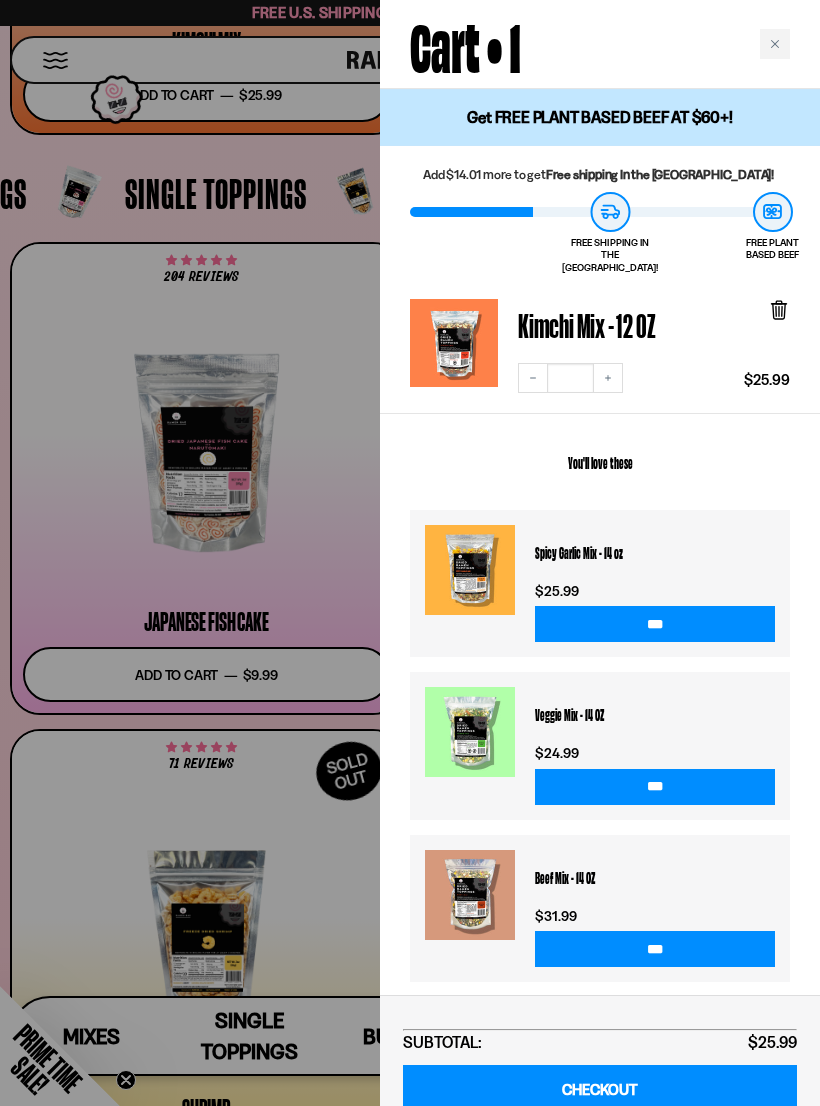 click on "CHECKOUT" at bounding box center (600, 1090) 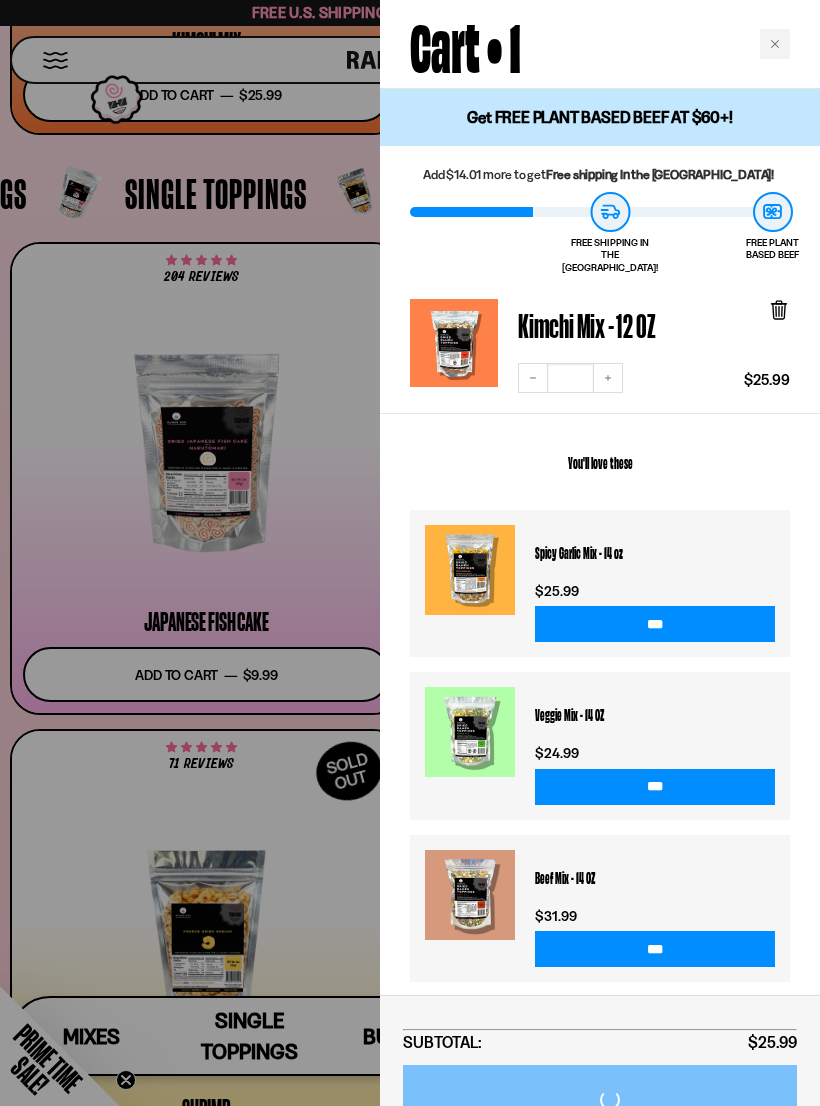 scroll, scrollTop: 1995, scrollLeft: 0, axis: vertical 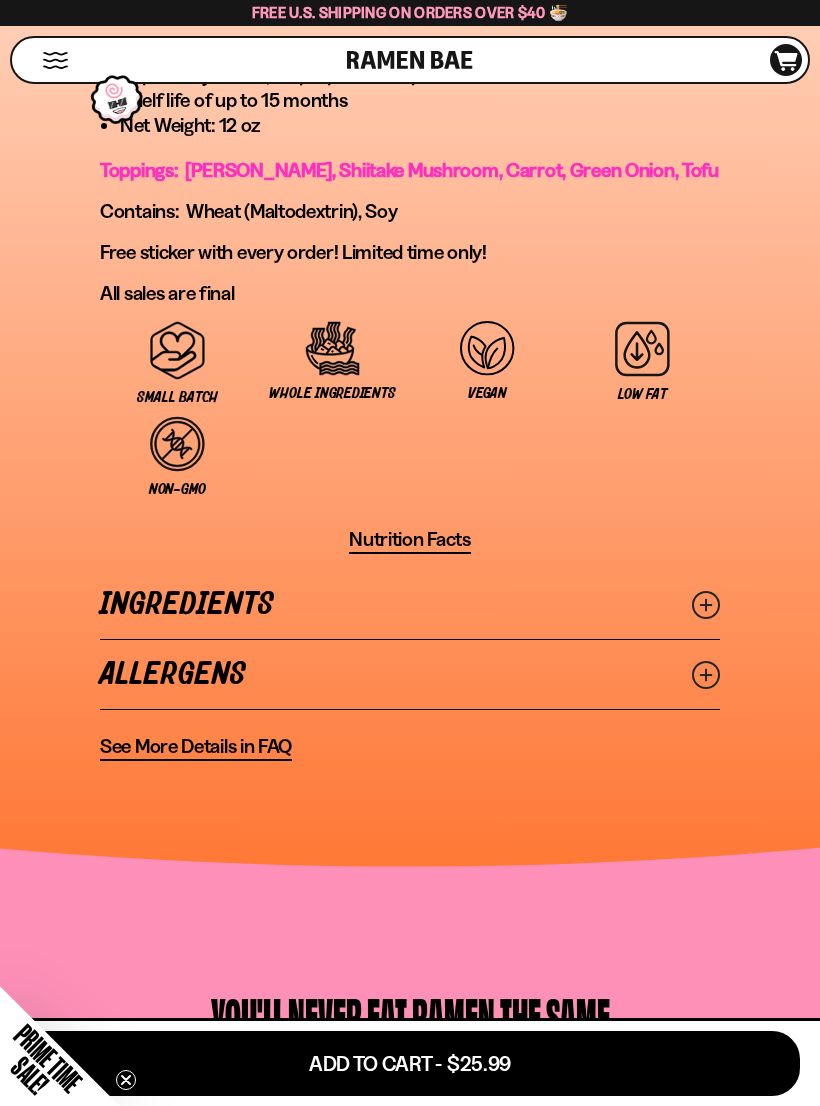 click 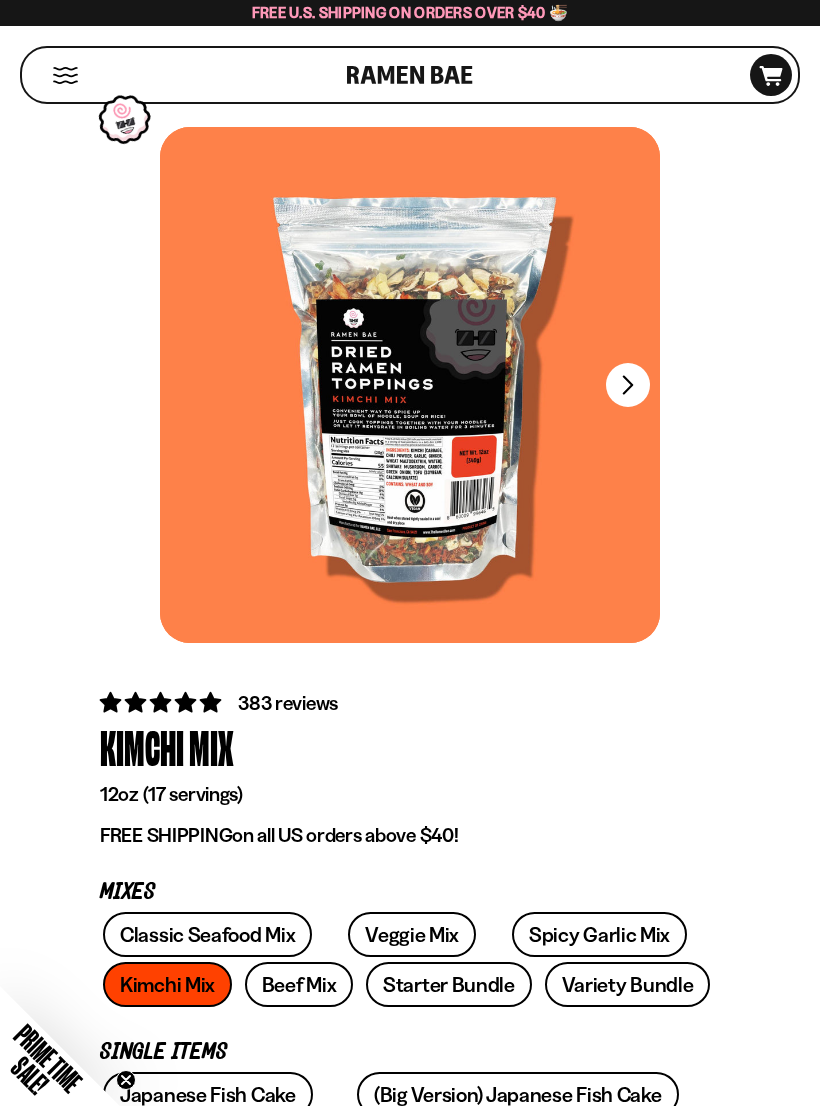 scroll, scrollTop: 0, scrollLeft: 0, axis: both 